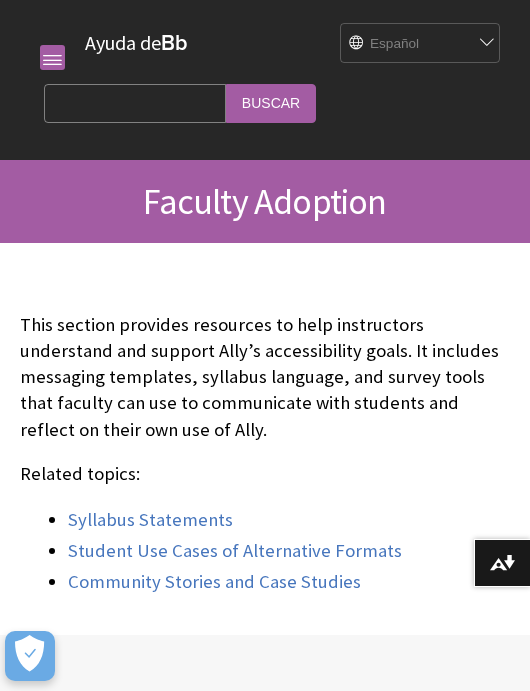 scroll, scrollTop: 40, scrollLeft: 0, axis: vertical 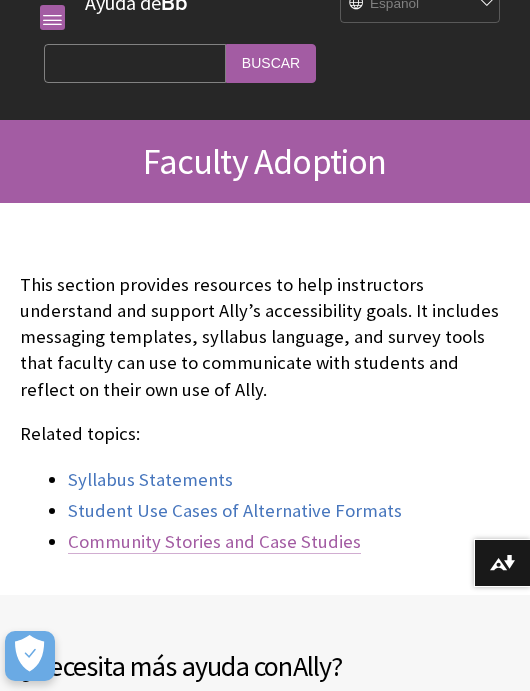 click on "Community Stories and Case Studies" at bounding box center [214, 541] 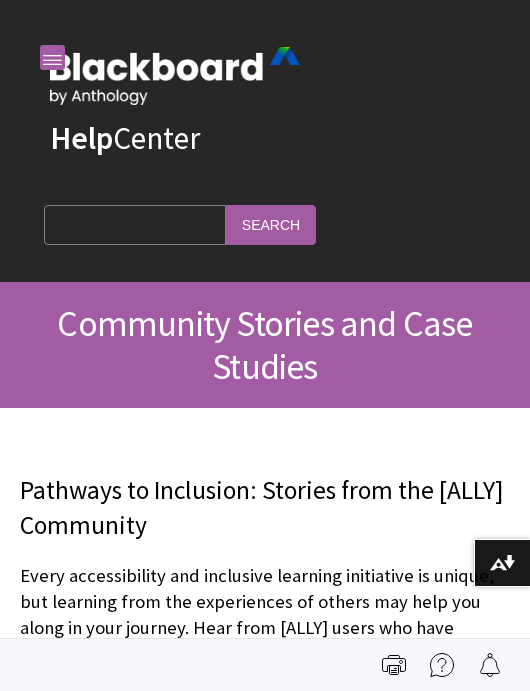 scroll, scrollTop: 0, scrollLeft: 0, axis: both 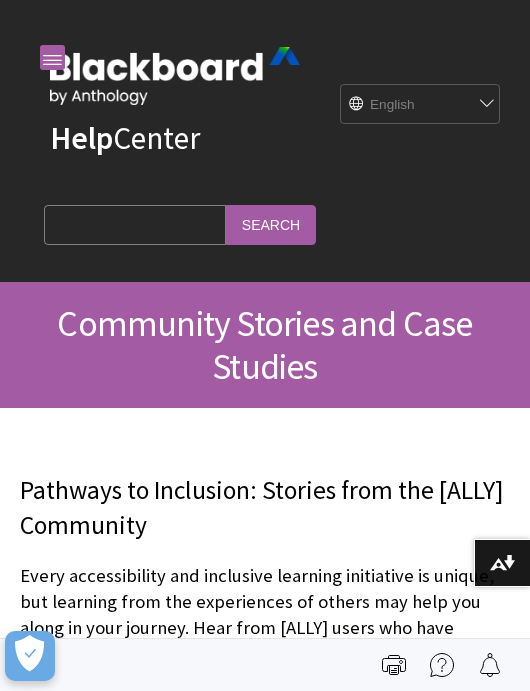 click on "English عربية Català Cymraeg Deutsch Español Suomi Français עברית Italiano 日本語 한국어 Nederlands Norsk (Bokmål) Português, Brasil Русский Svenska Türkçe 简体中文 Français Canadien" at bounding box center (411, 105) 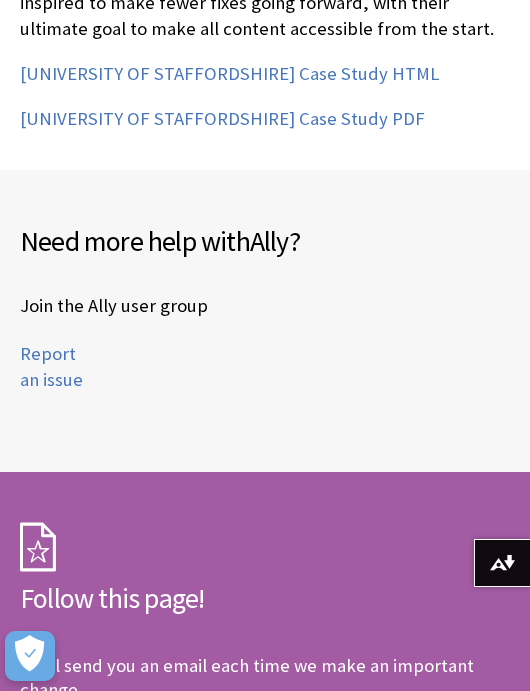 scroll, scrollTop: 4247, scrollLeft: 0, axis: vertical 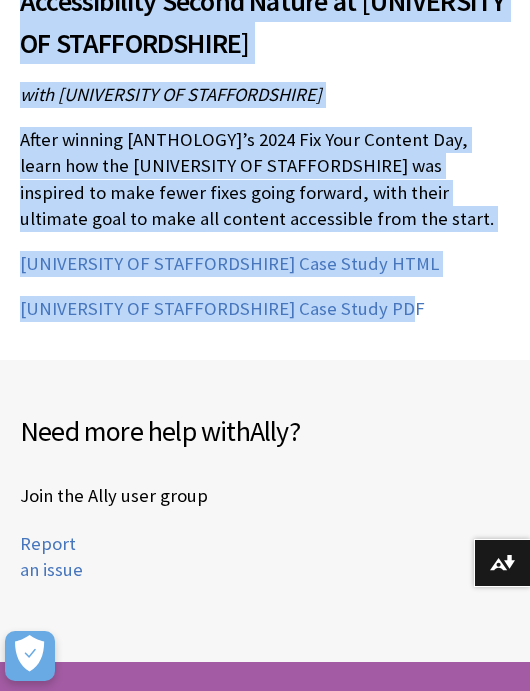 drag, startPoint x: 61, startPoint y: 322, endPoint x: 390, endPoint y: 274, distance: 332.4831 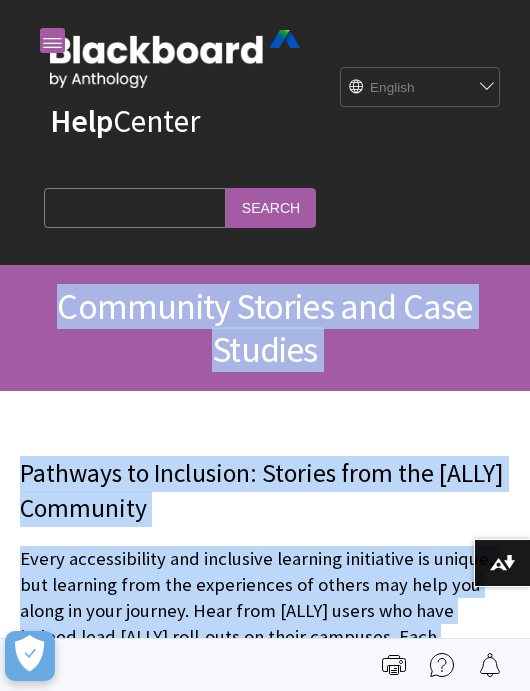 scroll, scrollTop: 0, scrollLeft: 0, axis: both 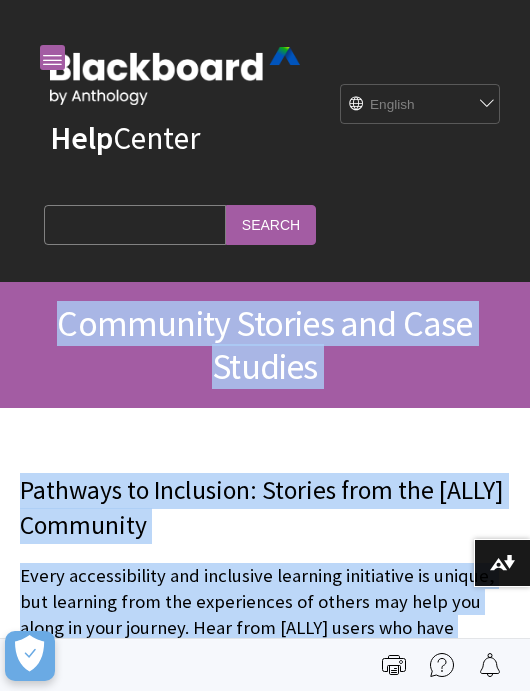 click on "English عربية Català Cymraeg Deutsch Español Suomi Français עברית Italiano 日本語 한국어 Nederlands Norsk (Bokmål) Português, Brasil Русский Svenska Türkçe 简体中文 Français Canadien" at bounding box center [411, 105] 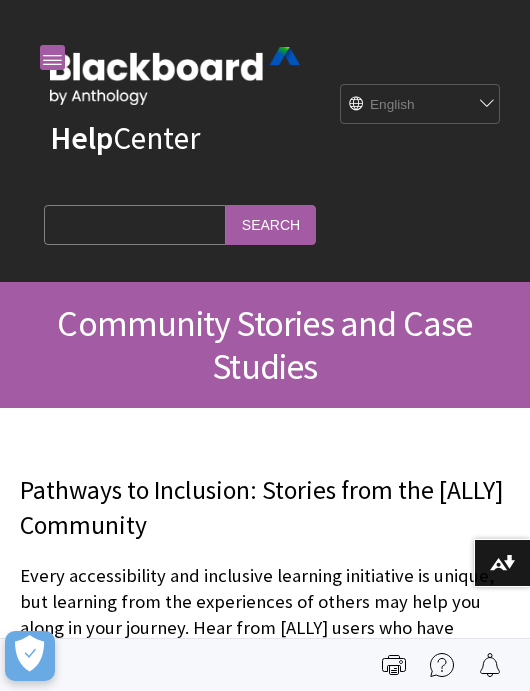 click on "English عربية Català Cymraeg Deutsch Español Suomi Français עברית Italiano 日本語 한국어 Nederlands Norsk (Bokmål) Português, Brasil Русский Svenska Türkçe 简体中文 Français Canadien" at bounding box center [411, 105] 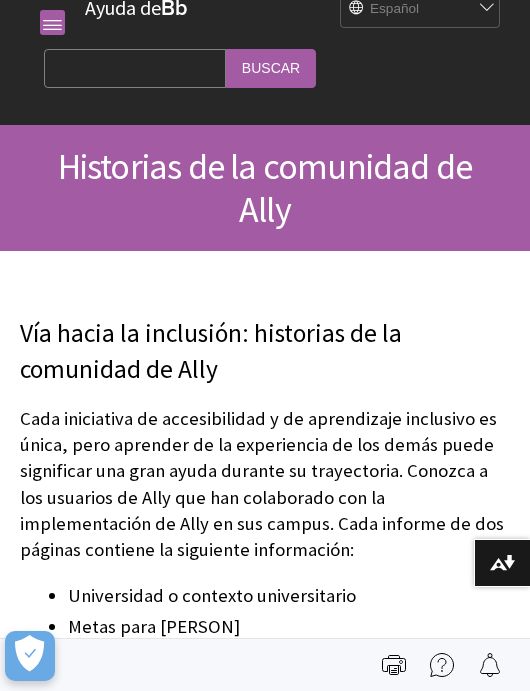 scroll, scrollTop: 0, scrollLeft: 0, axis: both 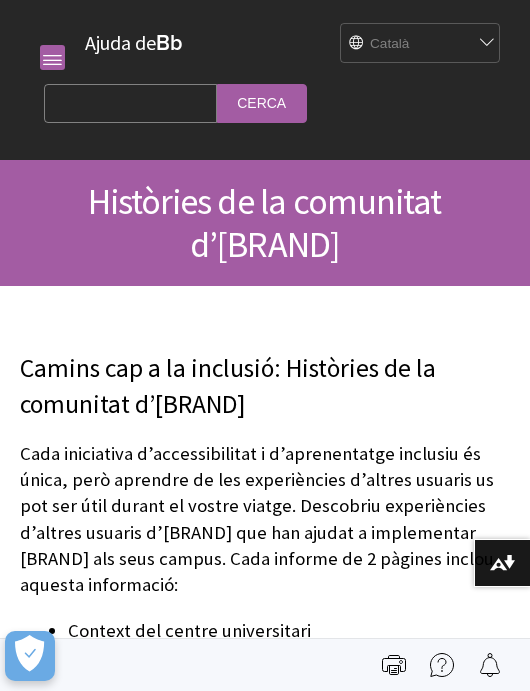 click on "English عربية Català Cymraeg Deutsch Español Suomi Français עברית Italiano 日本語 한국어 Nederlands Norsk (Bokmål) Português, Brasil Русский Svenska Türkçe 简体中文 Français Canadien" at bounding box center (411, 44) 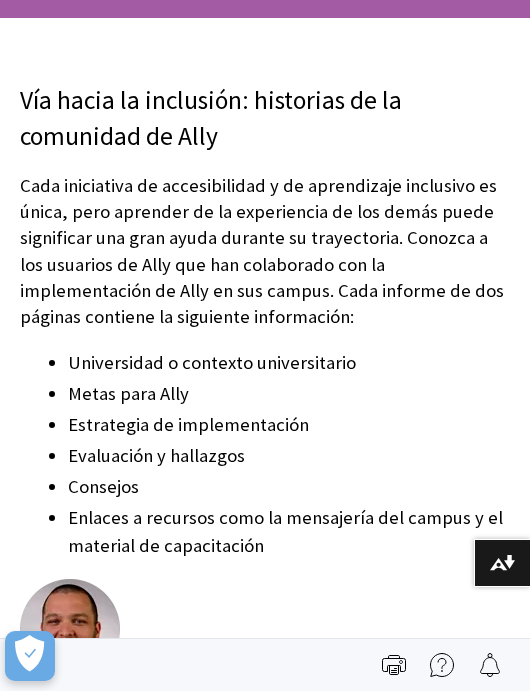 scroll, scrollTop: 271, scrollLeft: 0, axis: vertical 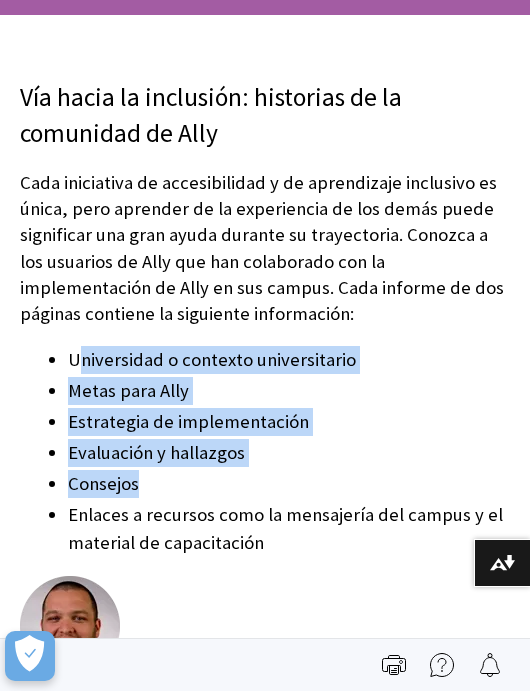 drag, startPoint x: 231, startPoint y: 490, endPoint x: 80, endPoint y: 353, distance: 203.88722 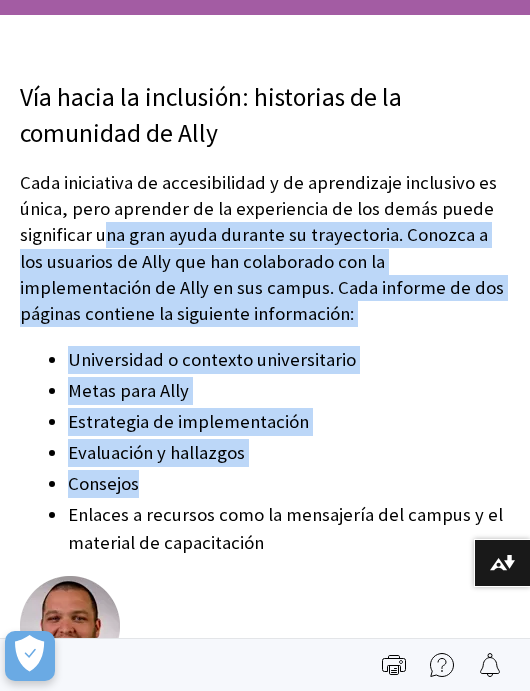 drag, startPoint x: 105, startPoint y: 237, endPoint x: 284, endPoint y: 479, distance: 301.00665 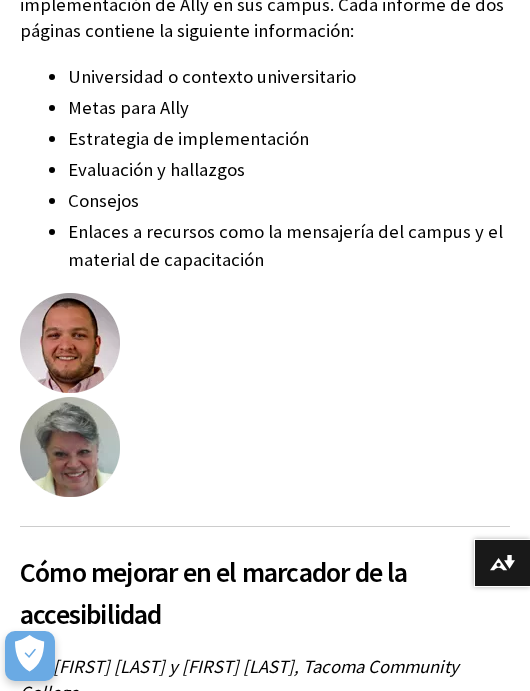scroll, scrollTop: 572, scrollLeft: 0, axis: vertical 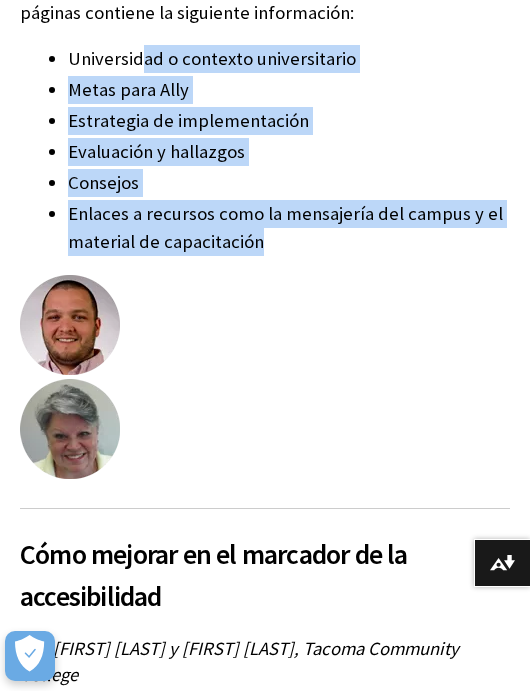 drag, startPoint x: 303, startPoint y: 246, endPoint x: 140, endPoint y: 56, distance: 250.33777 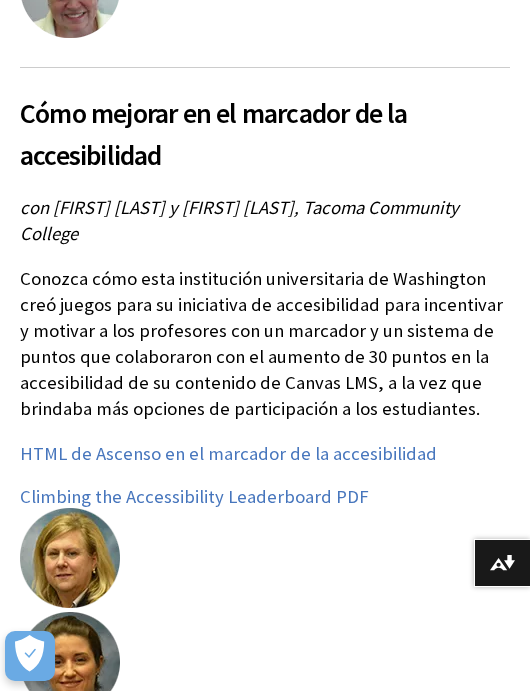 scroll, scrollTop: 1017, scrollLeft: 0, axis: vertical 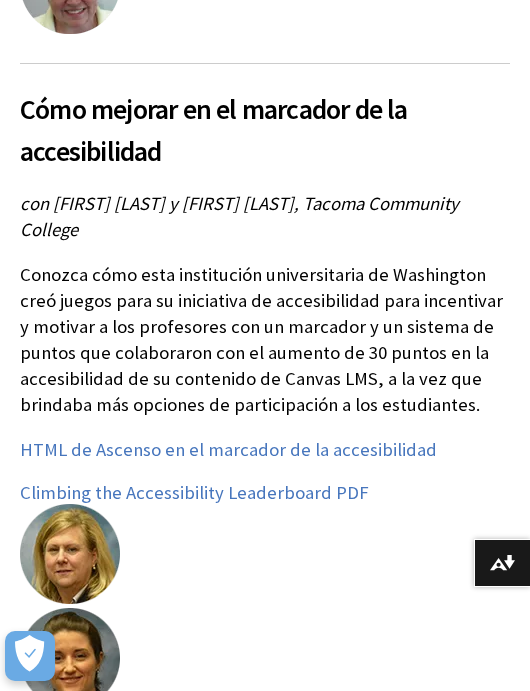 click on "Cómo mejorar en el marcador de la accesibilidad" at bounding box center [265, 117] 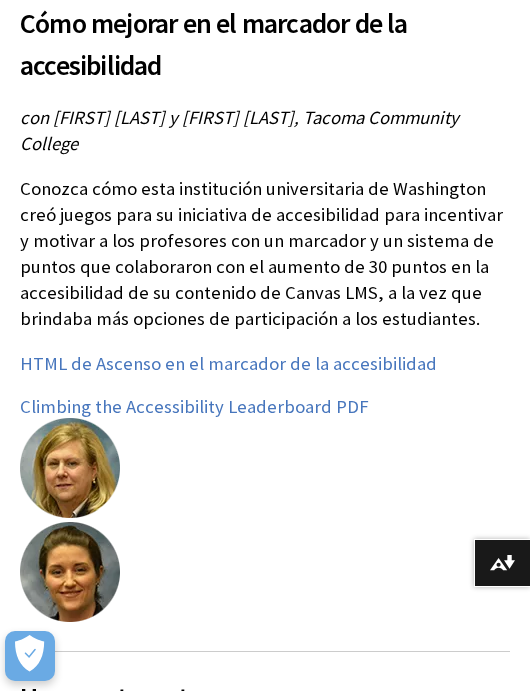 scroll, scrollTop: 1108, scrollLeft: 0, axis: vertical 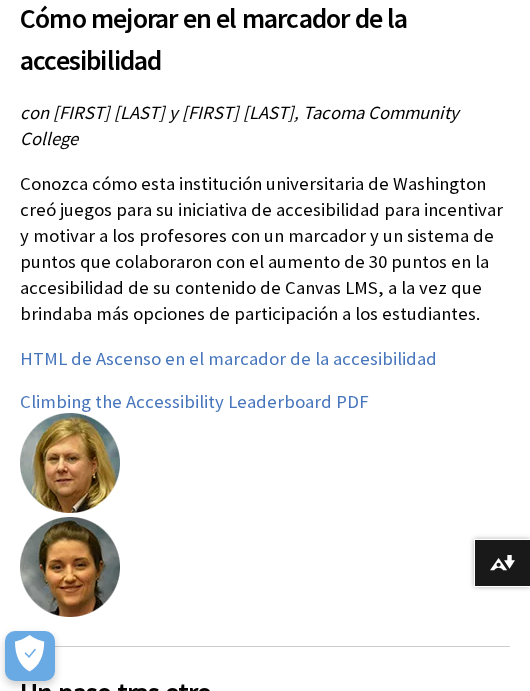 click on "Conozca cómo esta institución universitaria de Washington creó juegos para su iniciativa de accesibilidad para incentivar y motivar a los profesores con un marcador y un sistema de puntos que colaboraron con el aumento de 30 puntos en la accesibilidad de su contenido de Canvas LMS, a la vez que brindaba más opciones de participación a los estudiantes." at bounding box center (265, 249) 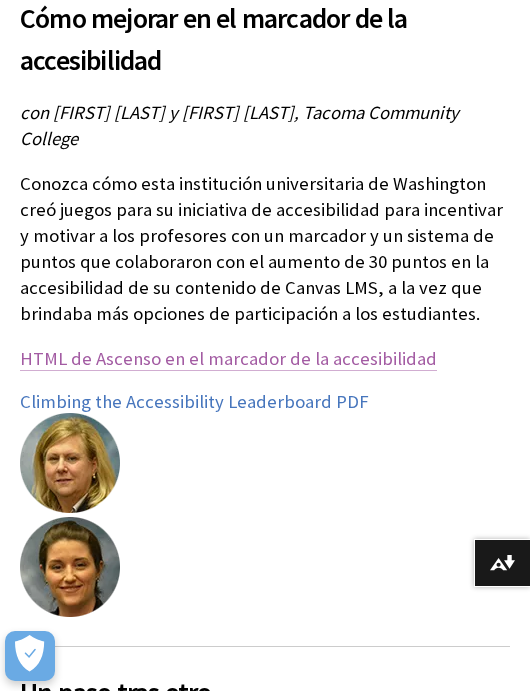 click on "HTML de Ascenso en el marcador de la accesibilidad" at bounding box center (228, 359) 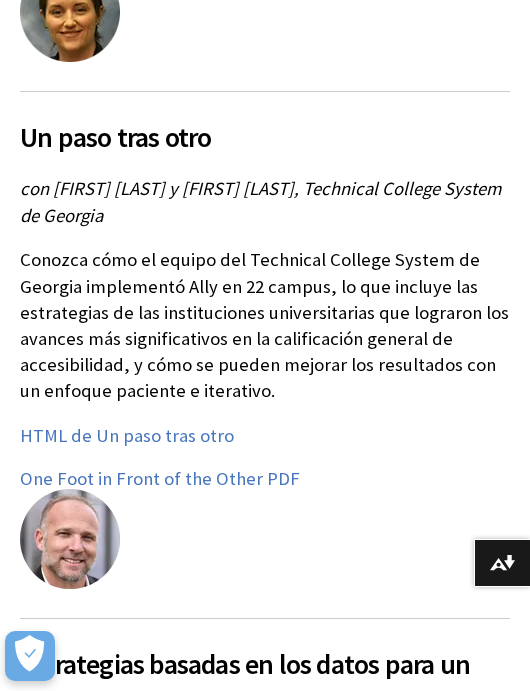 scroll, scrollTop: 1664, scrollLeft: 0, axis: vertical 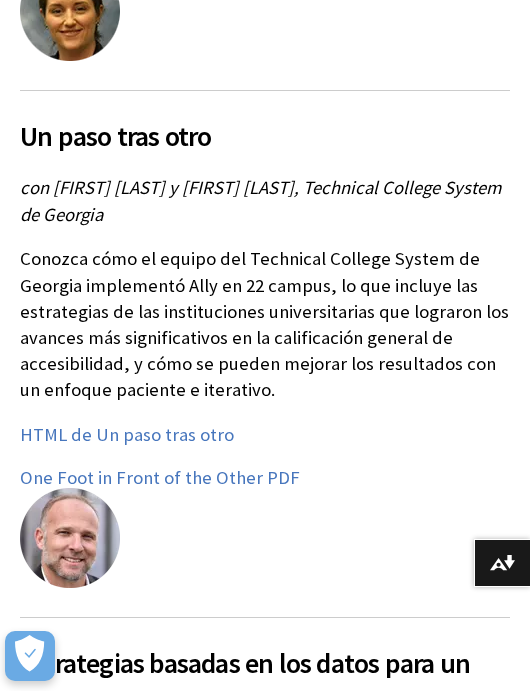 click on "Conozca cómo el equipo del Technical College System de Georgia implementó Ally en 22 campus, lo que incluye las estrategias de las instituciones universitarias que lograron los avances más significativos en la calificación general de accesibilidad, y cómo se pueden mejorar los resultados con un enfoque paciente e iterativo." at bounding box center (265, 324) 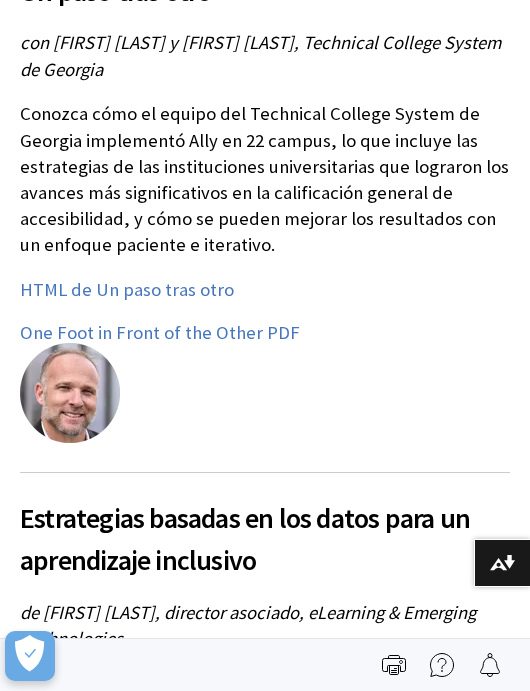 scroll, scrollTop: 966, scrollLeft: 0, axis: vertical 